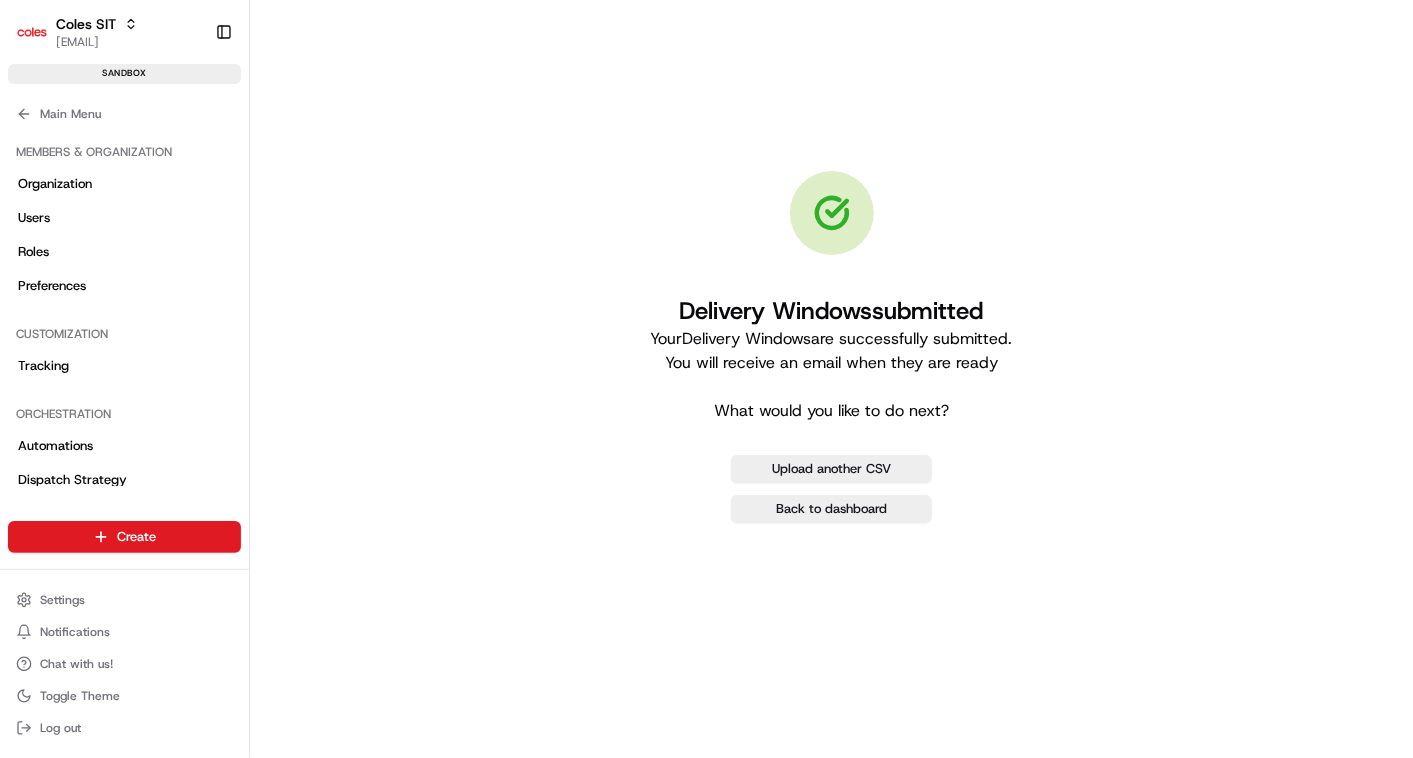 scroll, scrollTop: 0, scrollLeft: 0, axis: both 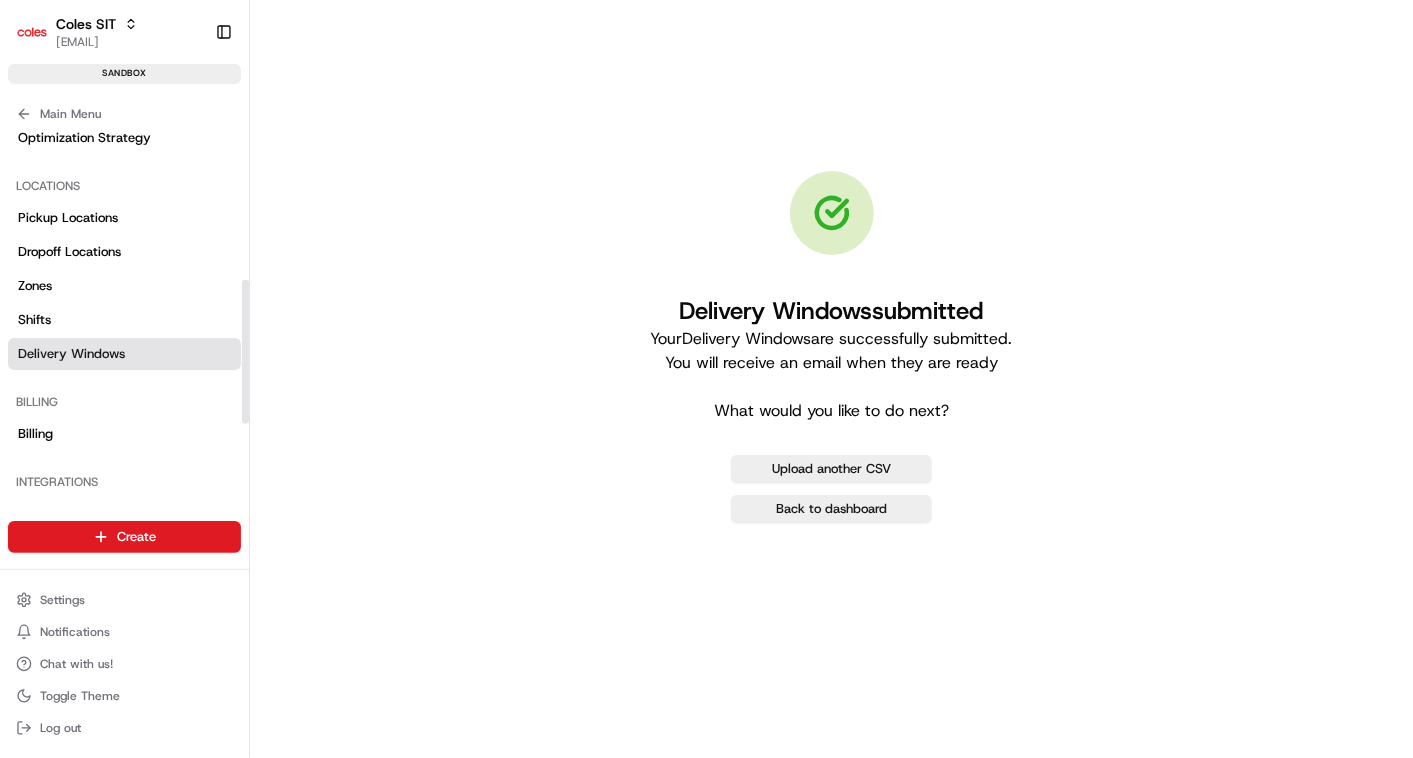 click on "Delivery Windows" at bounding box center (71, 354) 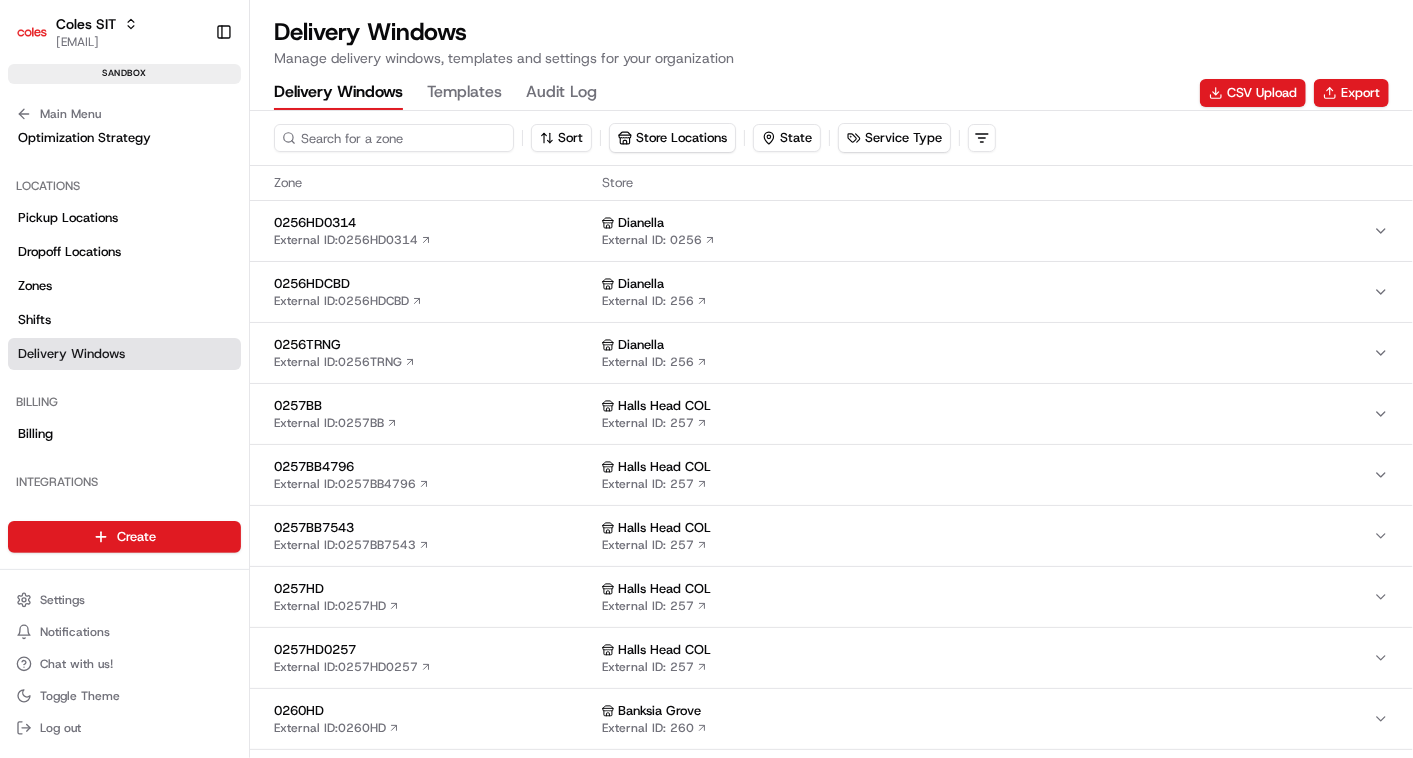 click at bounding box center [394, 138] 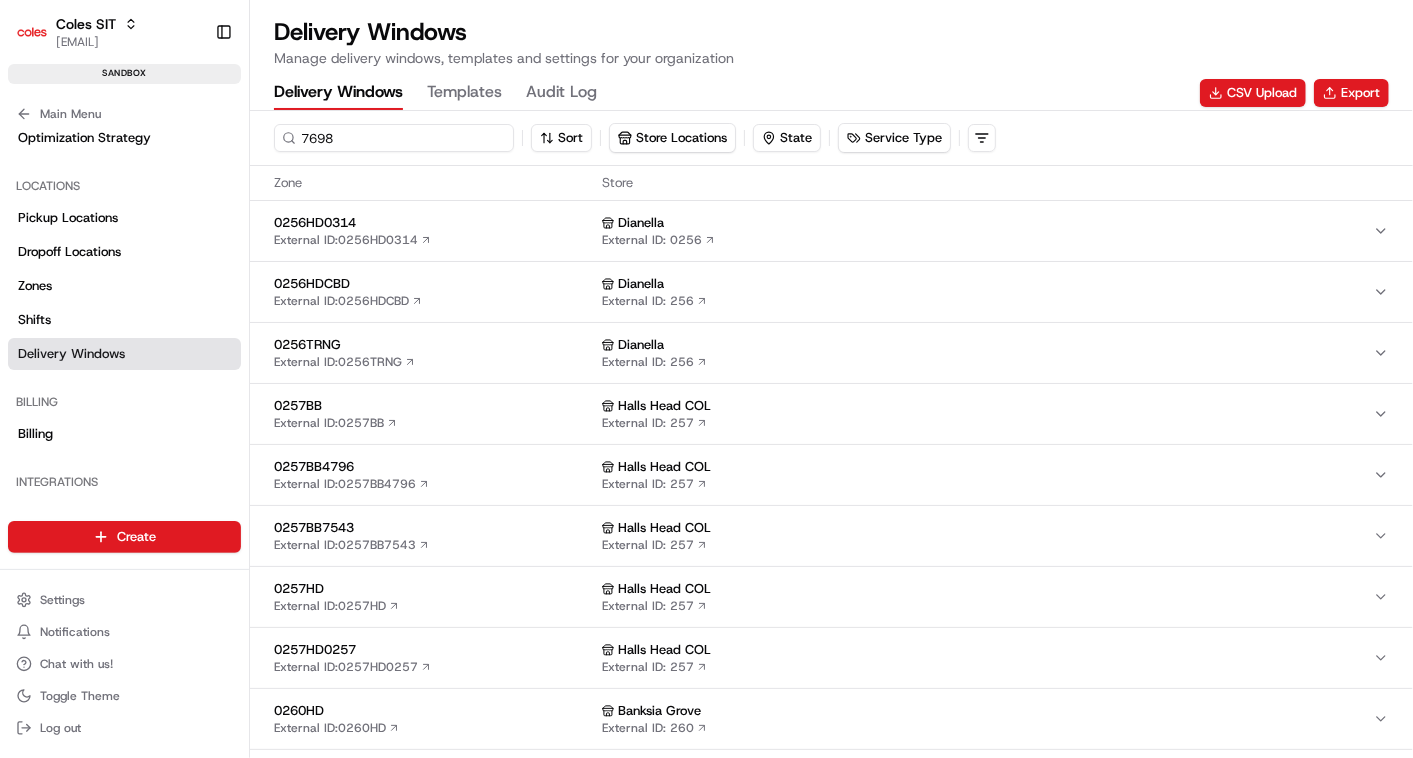 type on "7698" 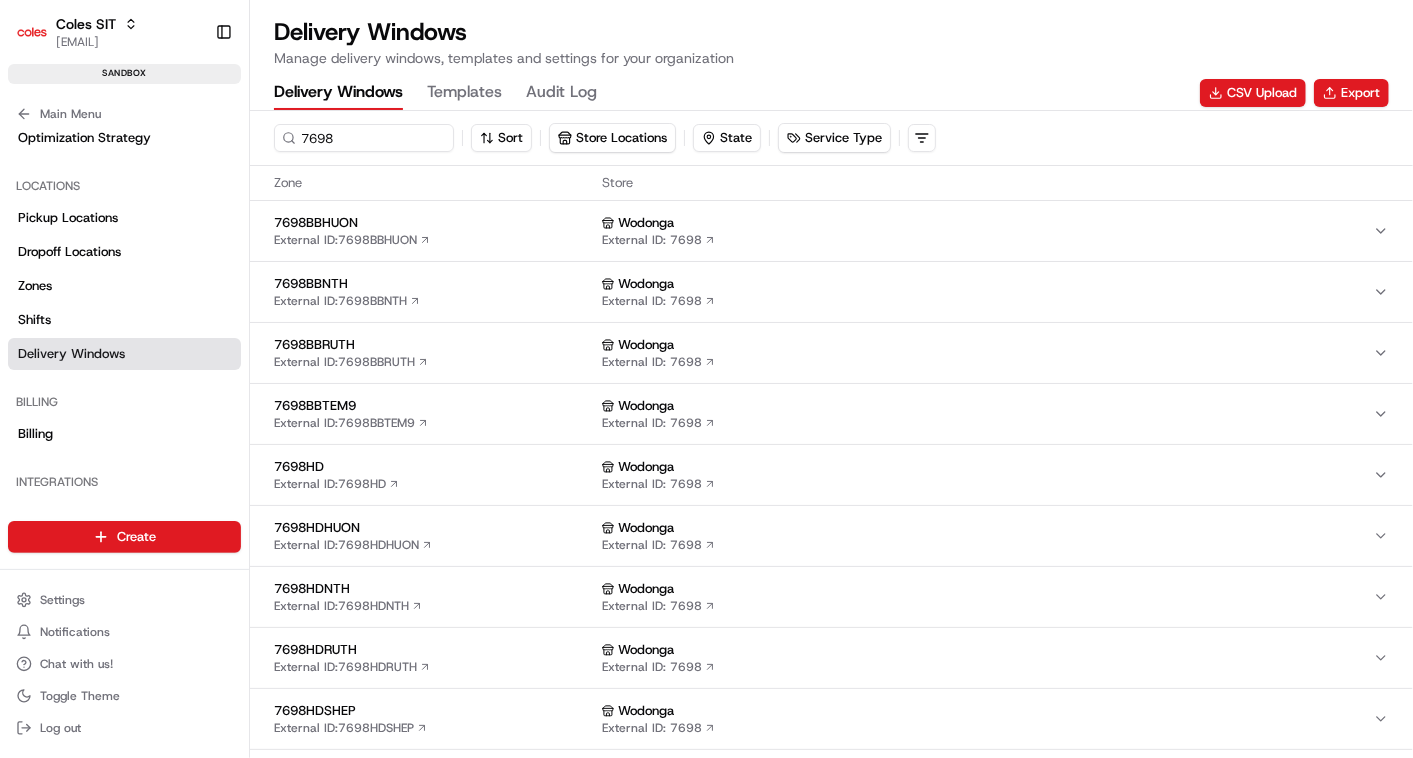 click on "Wodonga External ID:   7698" at bounding box center (987, 475) 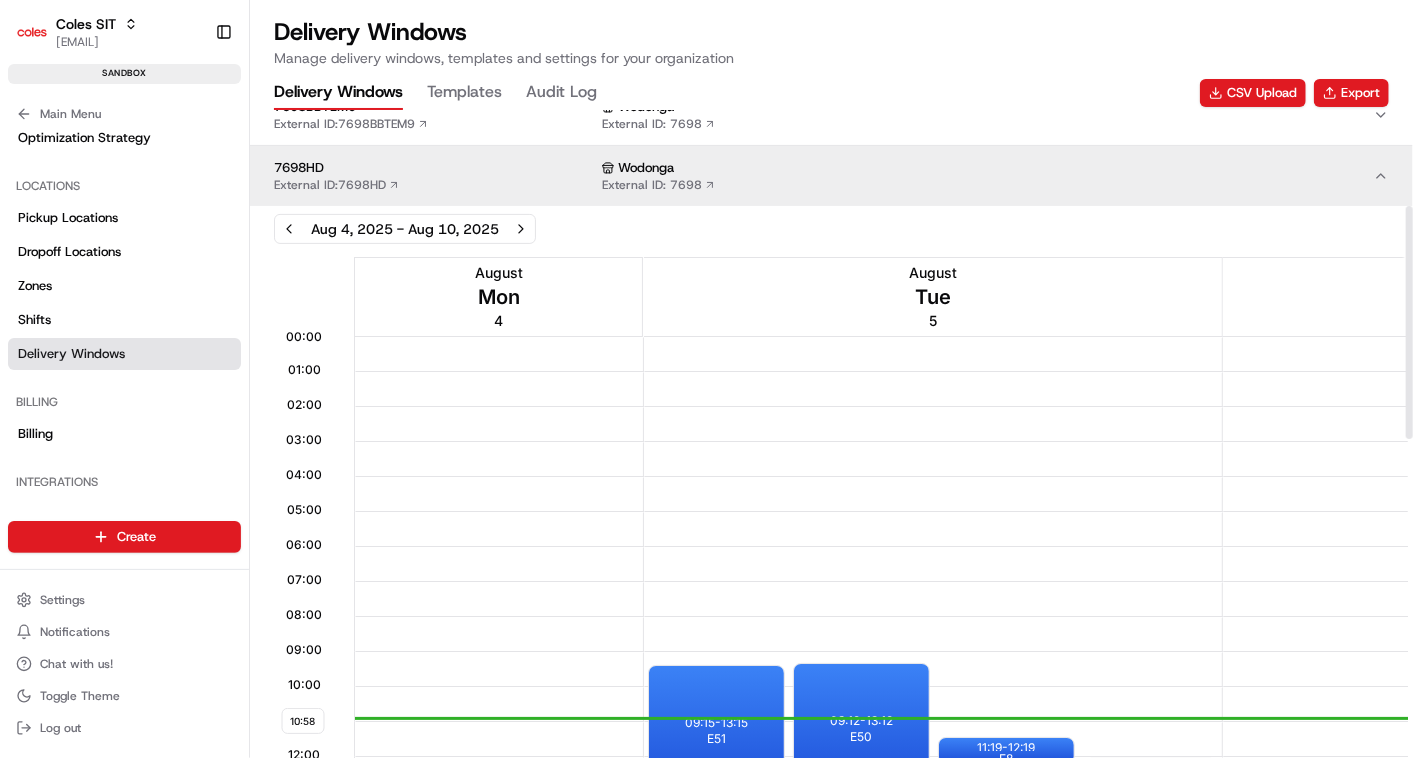 scroll, scrollTop: 300, scrollLeft: 0, axis: vertical 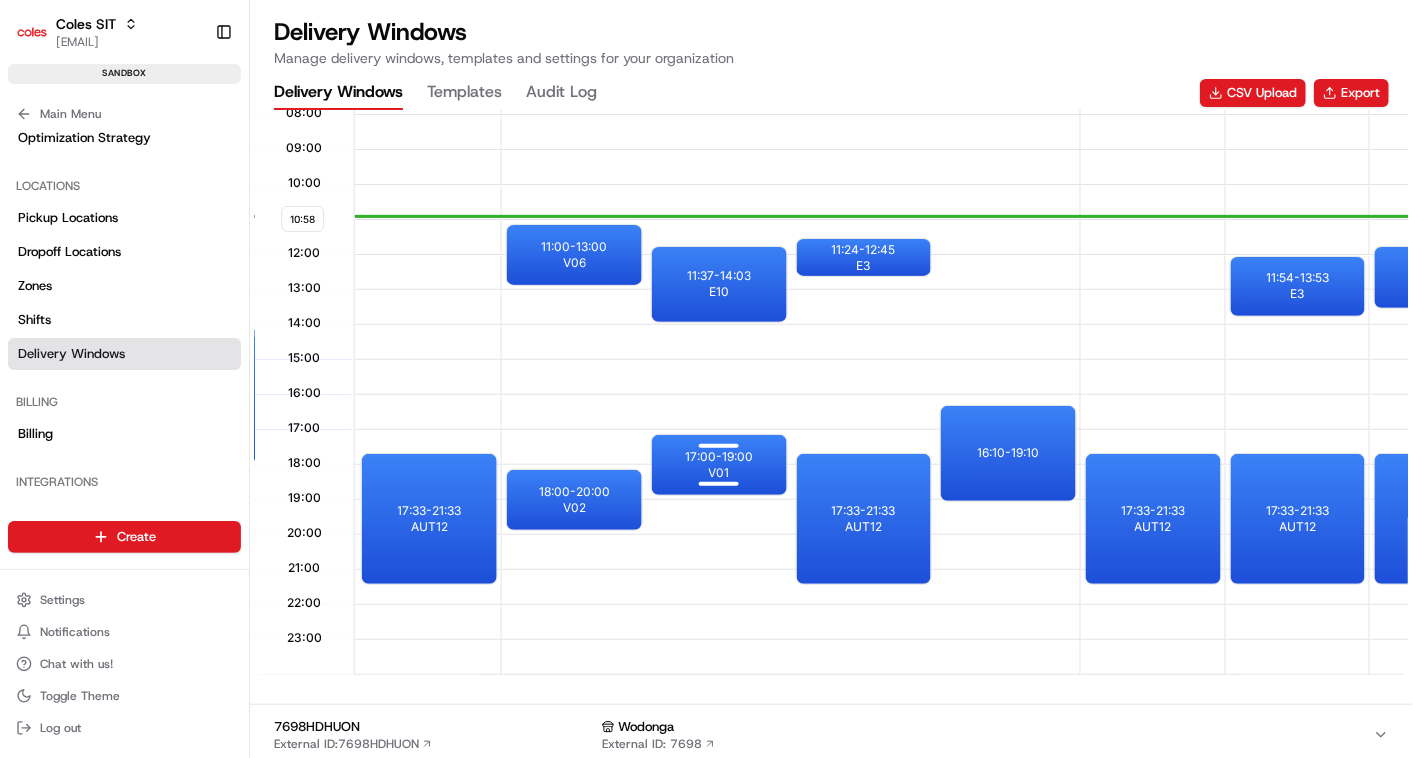 click on "[TIME]  -  [TIME]" at bounding box center (719, 457) 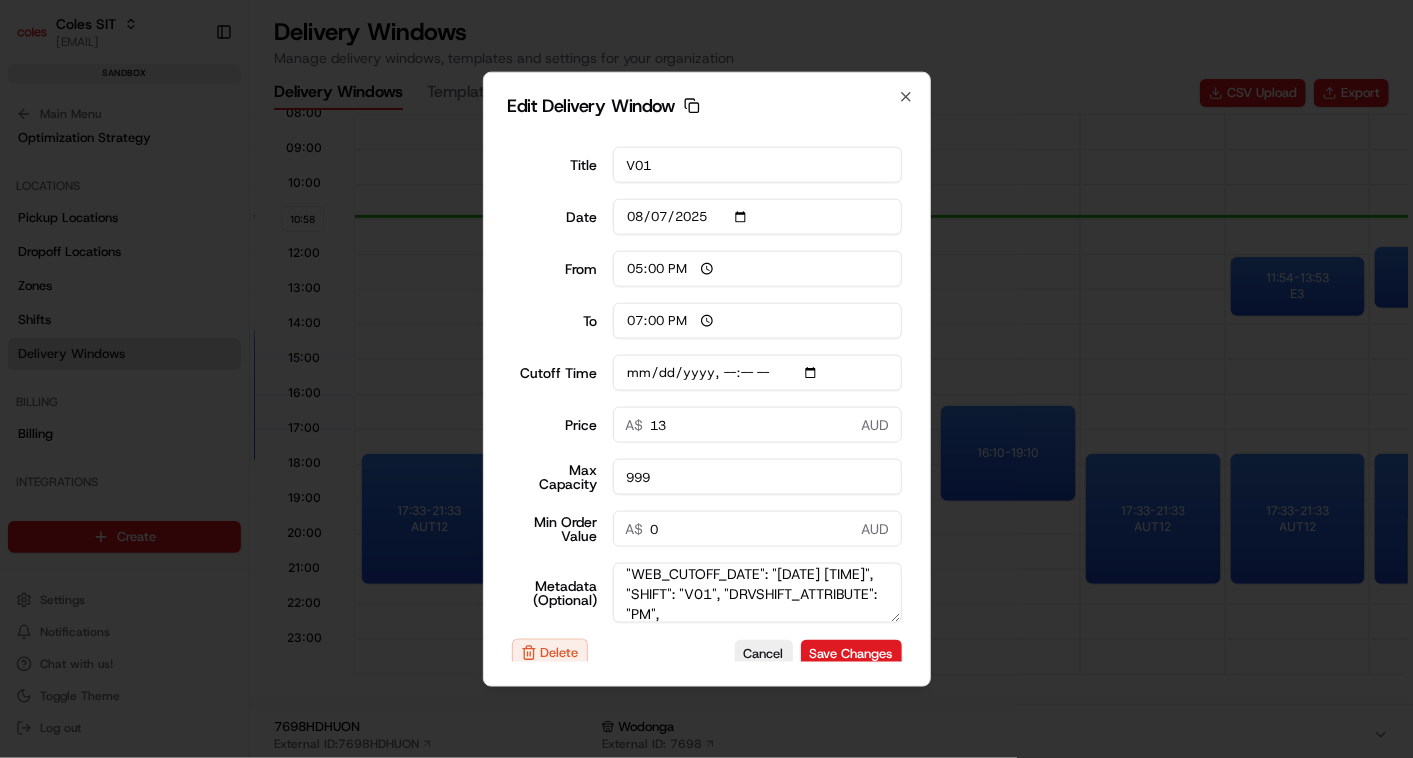 scroll, scrollTop: 21, scrollLeft: 0, axis: vertical 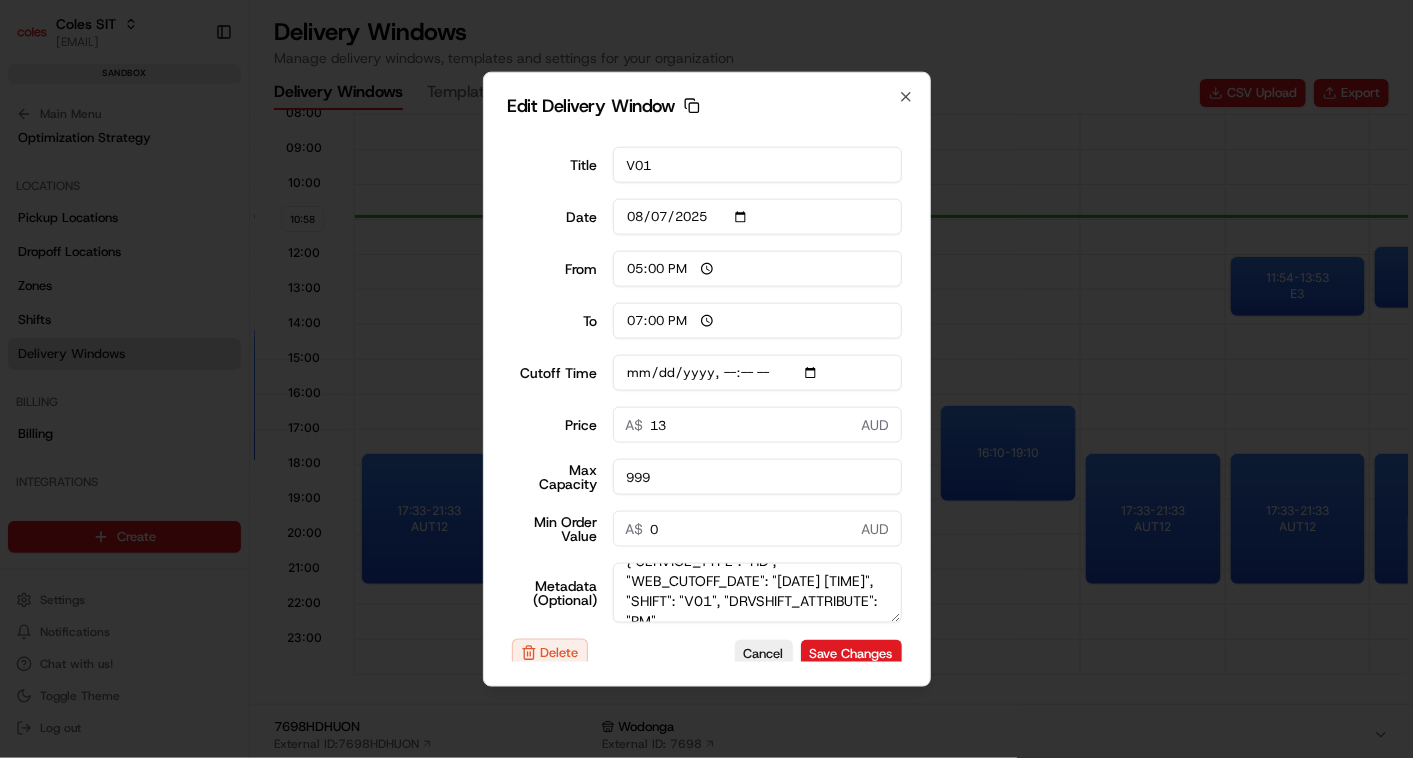 click on "{"SERVICE_TYPE": "HD", "WEB_CUTOFF_DATE": "[DATE] [TIME]", "SHIFT": "V01", "DRVSHIFT_ATTRIBUTE": "PM", "UNATTENDED_DELIVERY_OPTIONS": "3", "MAX_ITEMS": "50", "CHANNEL_OPTIONS": "15", "DELIVERY_WINDOW_TYPE_OPTIONS": "Next Day", "zone_metadata": {"STATE": "VIC", "SERVICE_TYPE": "HD", "SUB_SERVICE_TYPE": "HD", "ORS_ENABLED": "Y", "SEQUENCE": "1", "HD_PAYMENT_OPTIONS": "30", "DOOR_STEP_TIME": "480", "ORDERVALUE": "189", "ORDERWEIGHT": "26", "RESOURCE_MUST_HAVE": "Home Delivery", "HD_BAGGING_OPTIONS": "16", "ORDER_VOLUME": "1", "UD_DOOR_STEP_TIME": "500", "DELETE_FLAG": "0", "DELZONE_TYPE": "0", "ENABLE_OSP": "Disable", "HORIZON_DAYS": "0"}}" at bounding box center [757, 593] 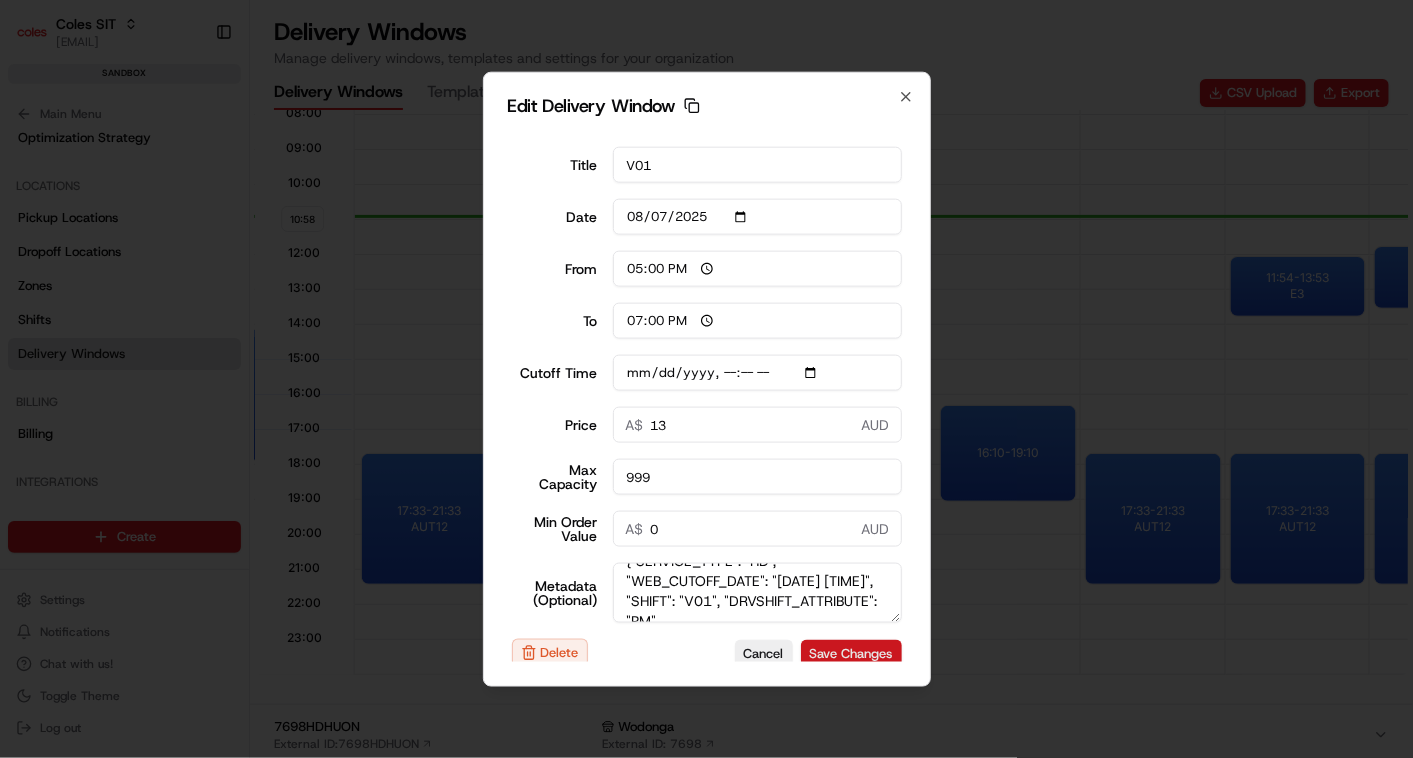 click on "Save Changes" at bounding box center (851, 653) 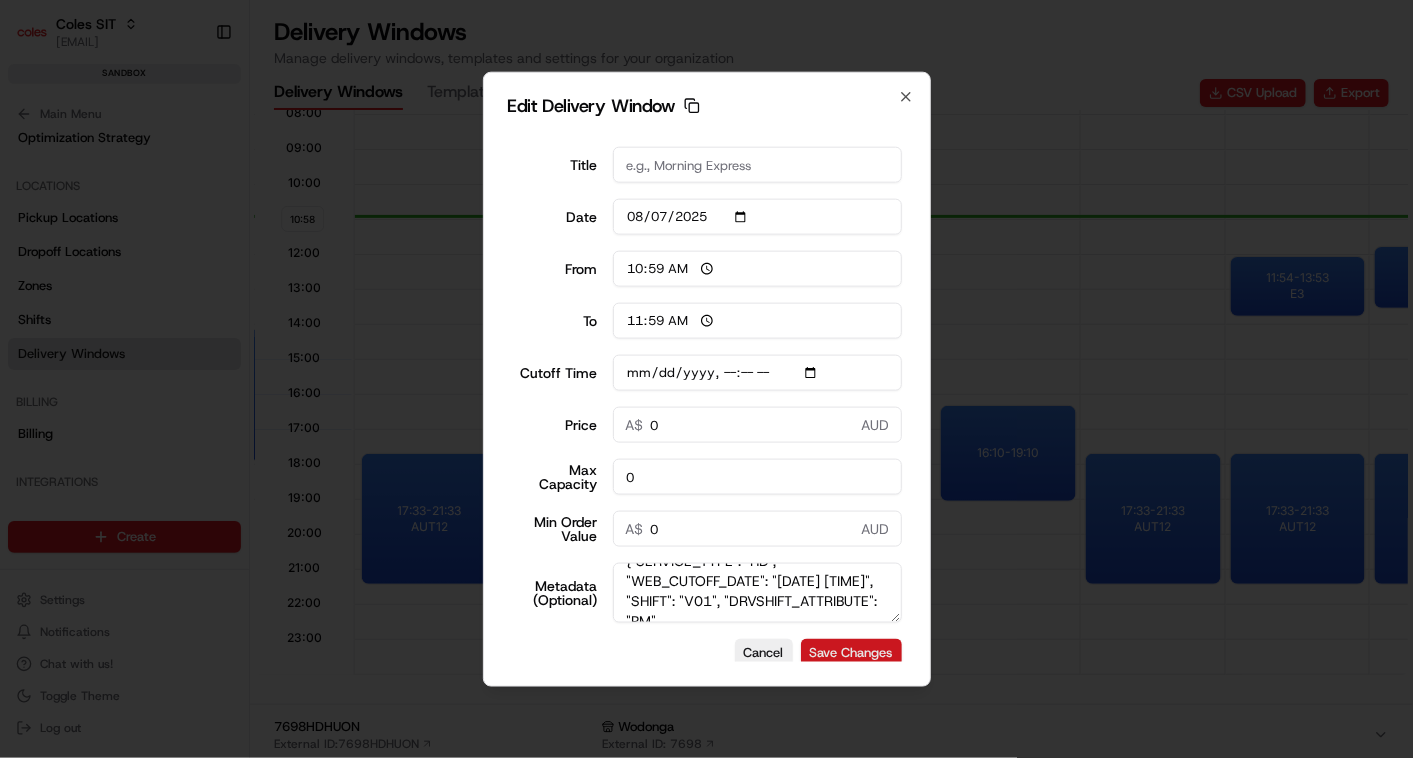type 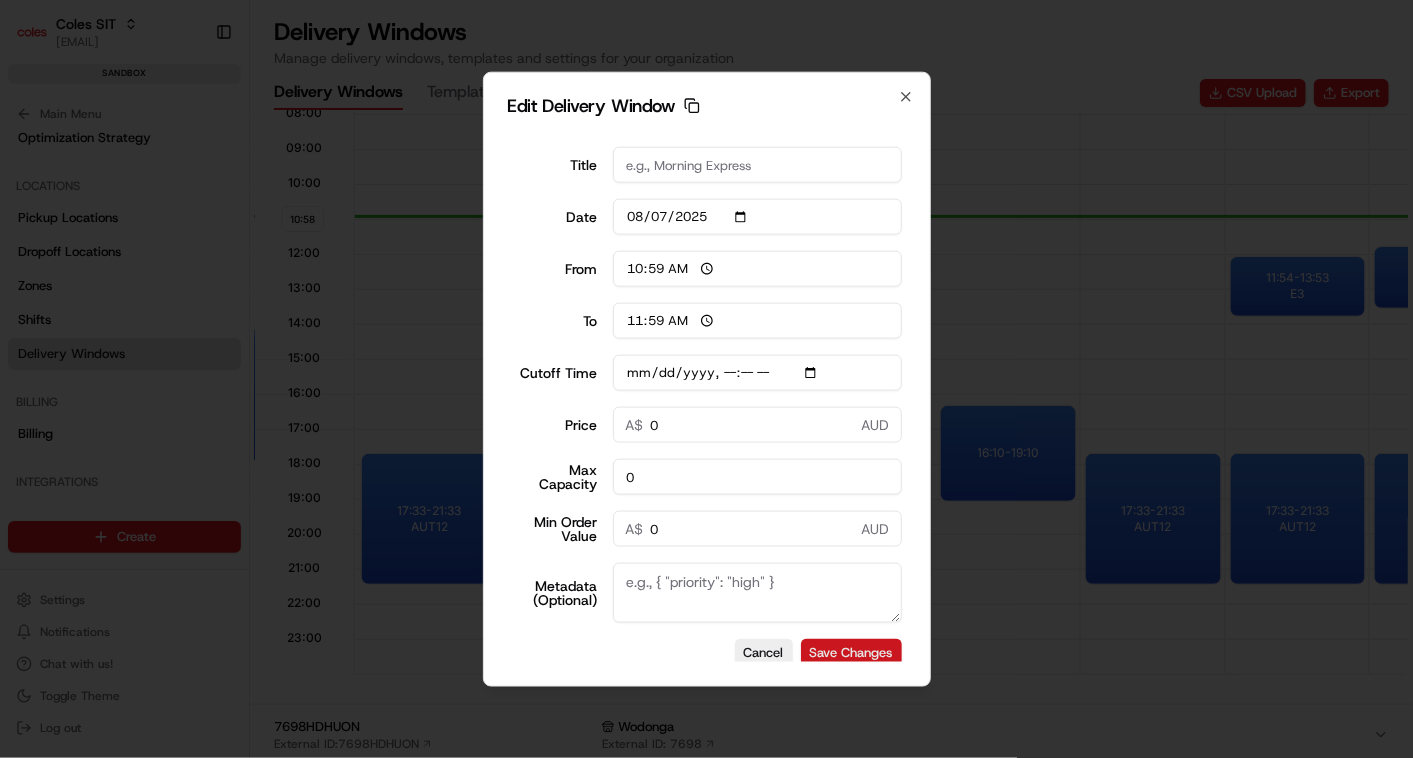 type on "[DATE]T[TIME]" 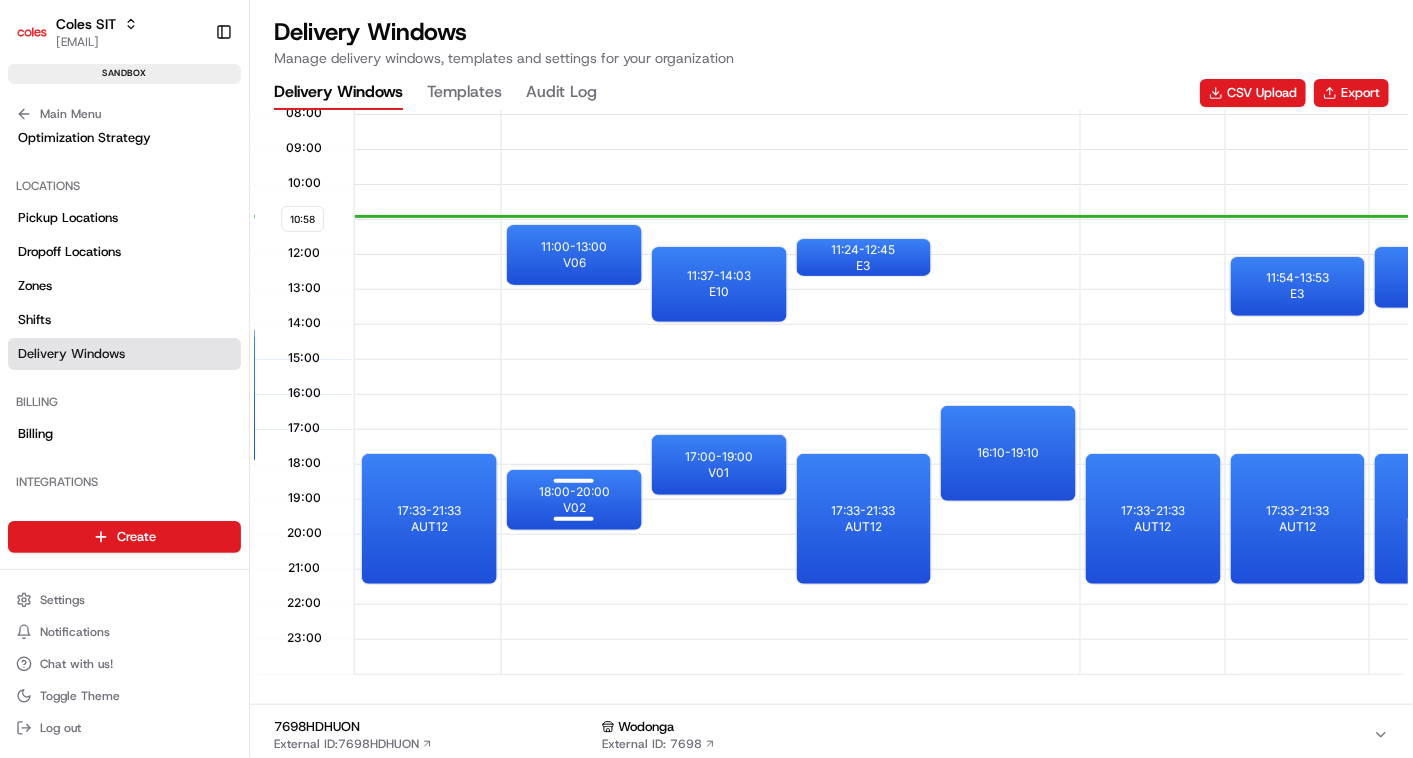 click on "[TIME]  -  [TIME]" at bounding box center [574, 492] 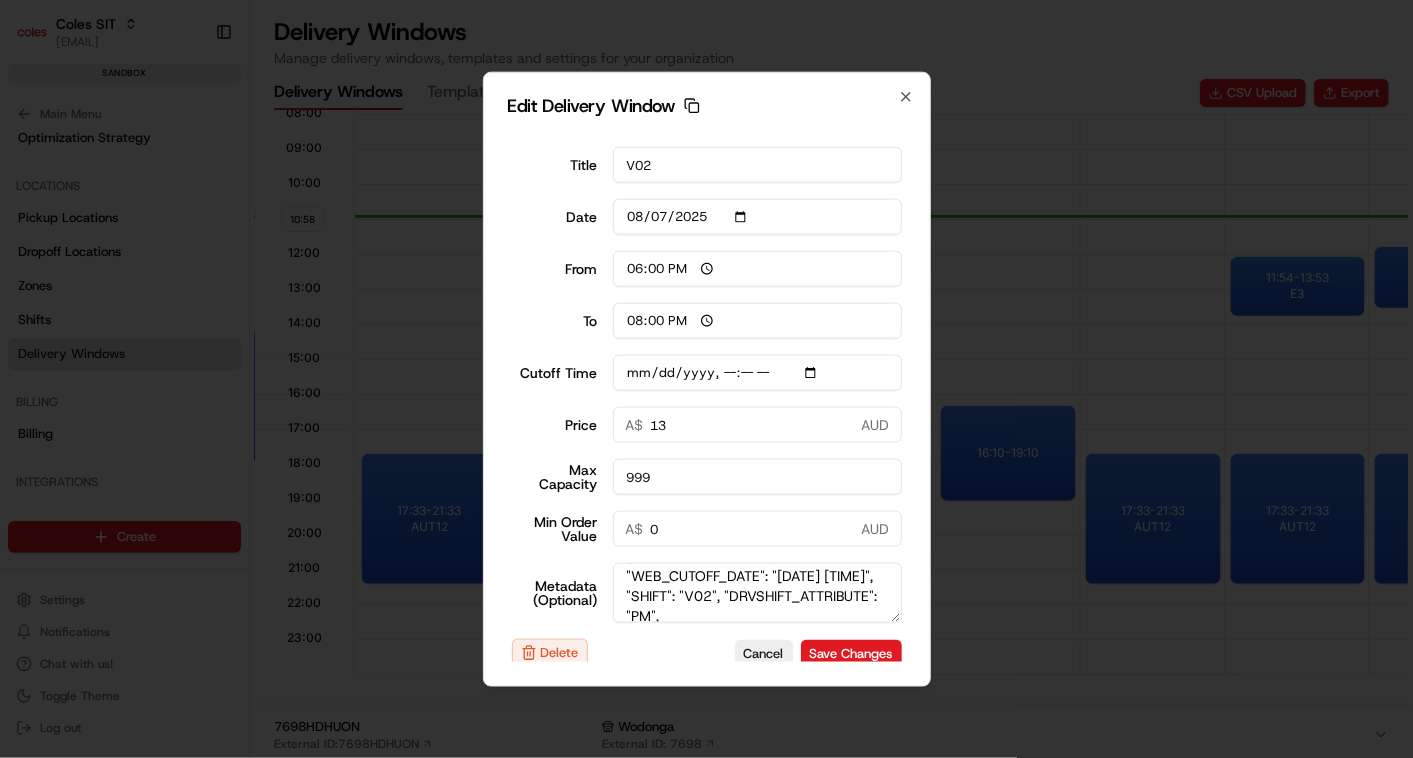 scroll, scrollTop: 31, scrollLeft: 0, axis: vertical 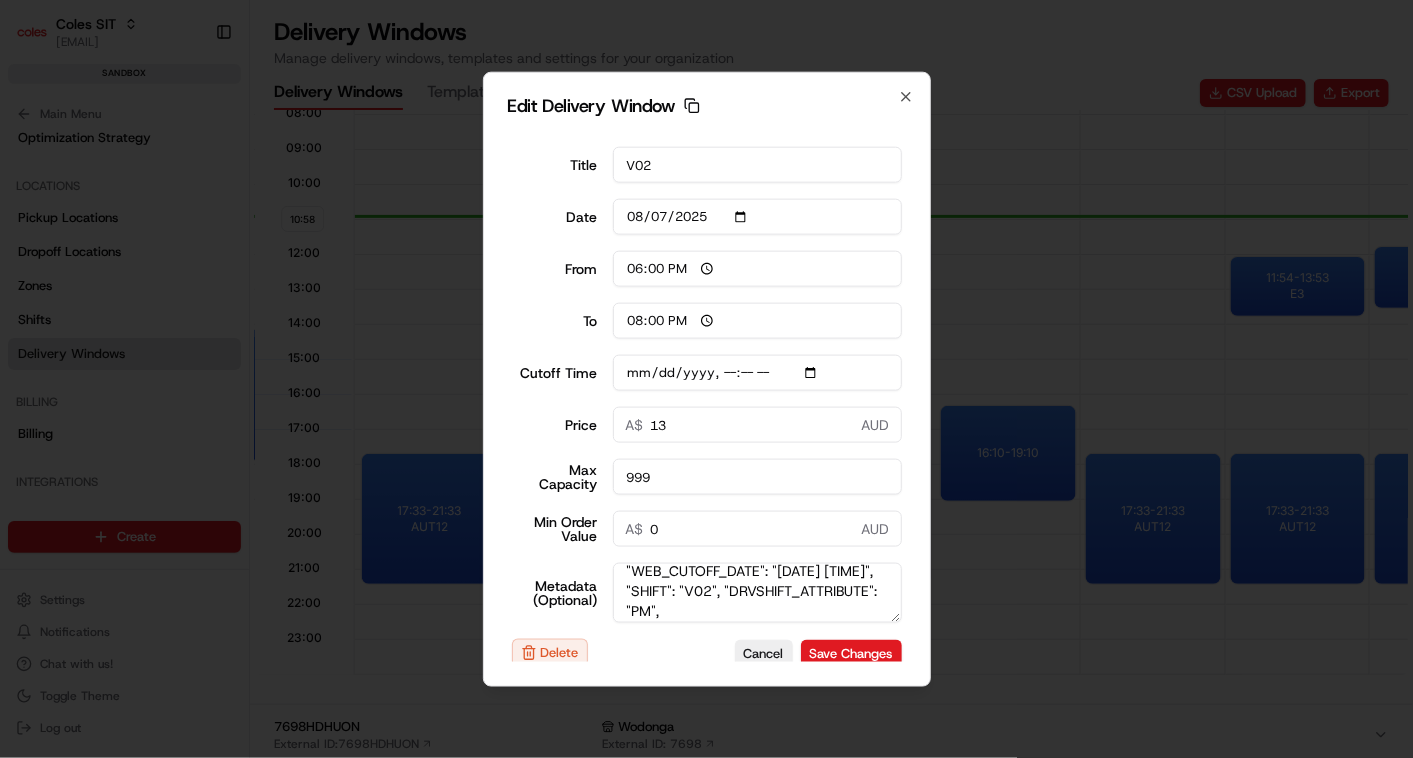 click on "{"SERVICE_TYPE": "HD", "WEB_CUTOFF_DATE": "[DATE] [TIME]", "SHIFT": "V02", "DRVSHIFT_ATTRIBUTE": "PM", "UNATTENDED_DELIVERY_OPTIONS": "3", "MAX_ITEMS": "50", "CHANNEL_OPTIONS": "15", "DELIVERY_WINDOW_TYPE_OPTIONS": "Next Day", "zone_metadata": {"STATE": "VIC", "SERVICE_TYPE": "HD", "SUB_SERVICE_TYPE": "HD", "ORS_ENABLED": "Y", "SEQUENCE": "1", "HD_PAYMENT_OPTIONS": "30", "DOOR_STEP_TIME": "480", "ORDERVALUE": "189", "ORDERWEIGHT": "26", "RESOURCE_MUST_HAVE": "Home Delivery", "HD_BAGGING_OPTIONS": "16", "ORDER_VOLUME": "1", "UD_DOOR_STEP_TIME": "500", "DELETE_FLAG": "0", "DELZONE_TYPE": "0", "ENABLE_OSP": "Disable", "HORIZON_DAYS": "0"}}" at bounding box center (757, 593) 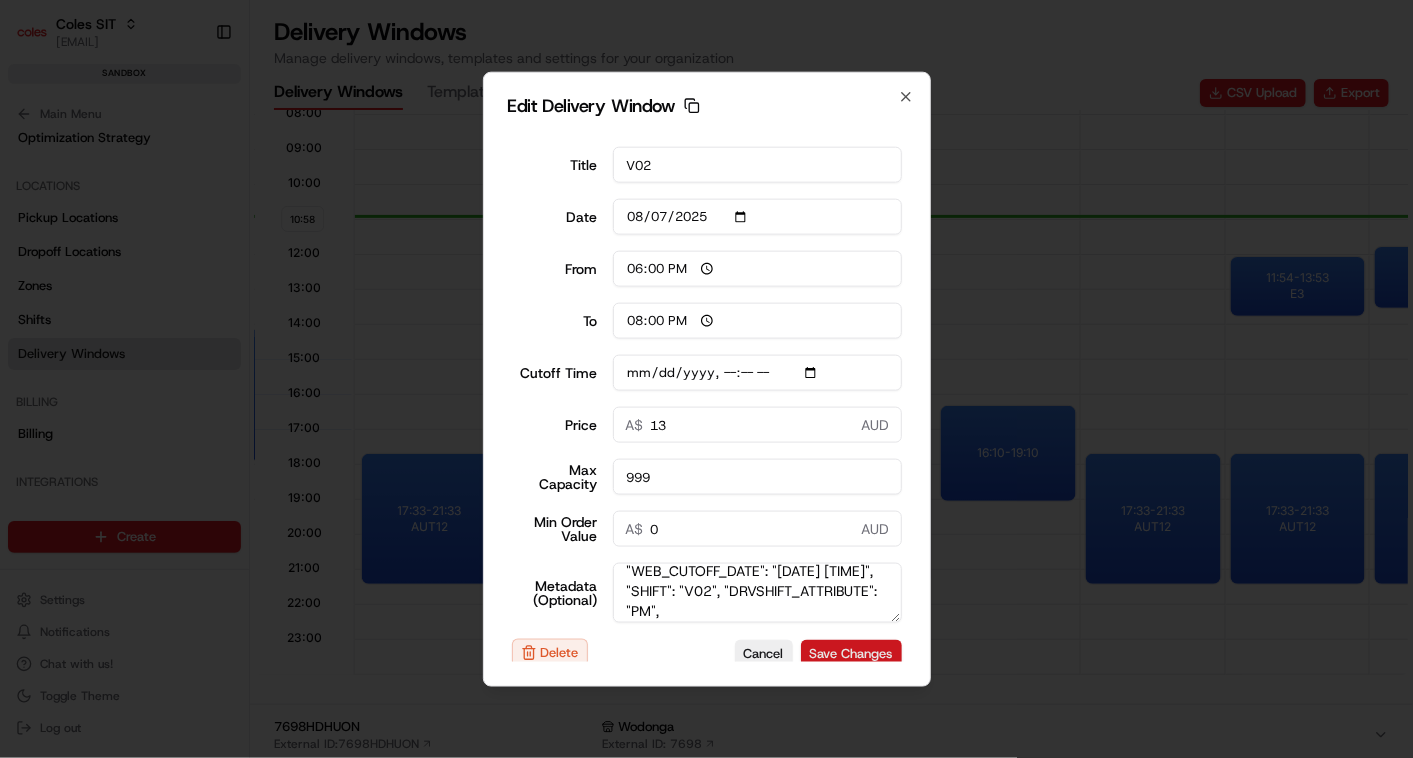 click on "Save Changes" at bounding box center (851, 653) 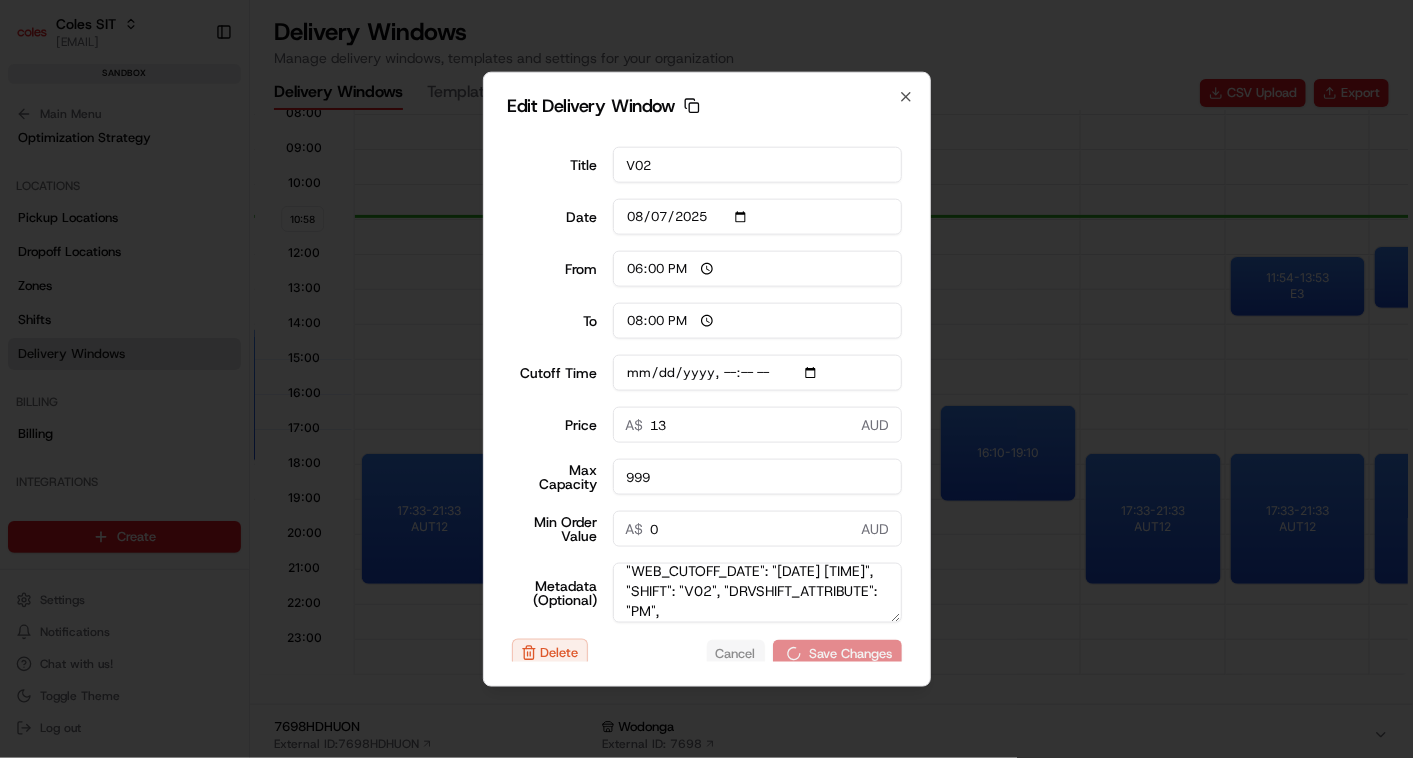 type 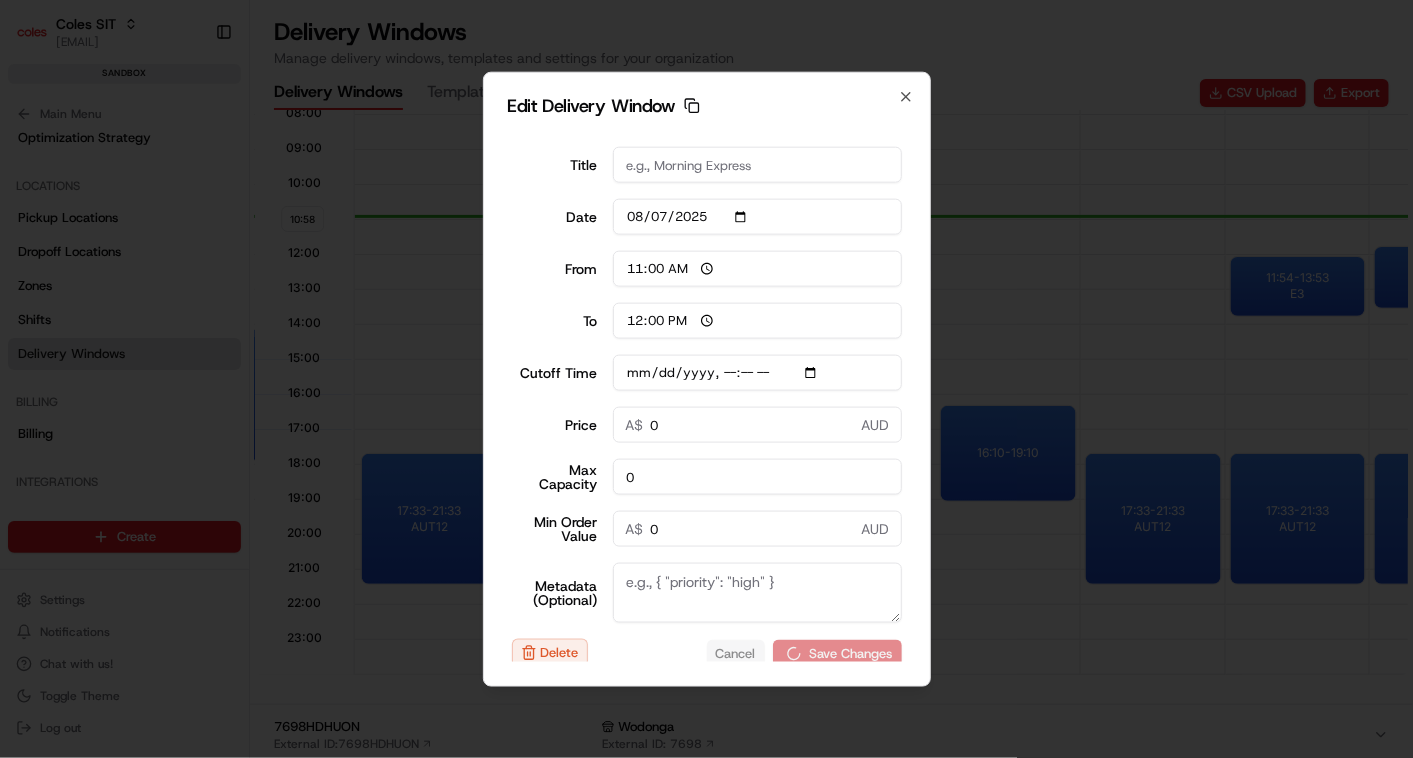 type on "[DATE]T[TIME]" 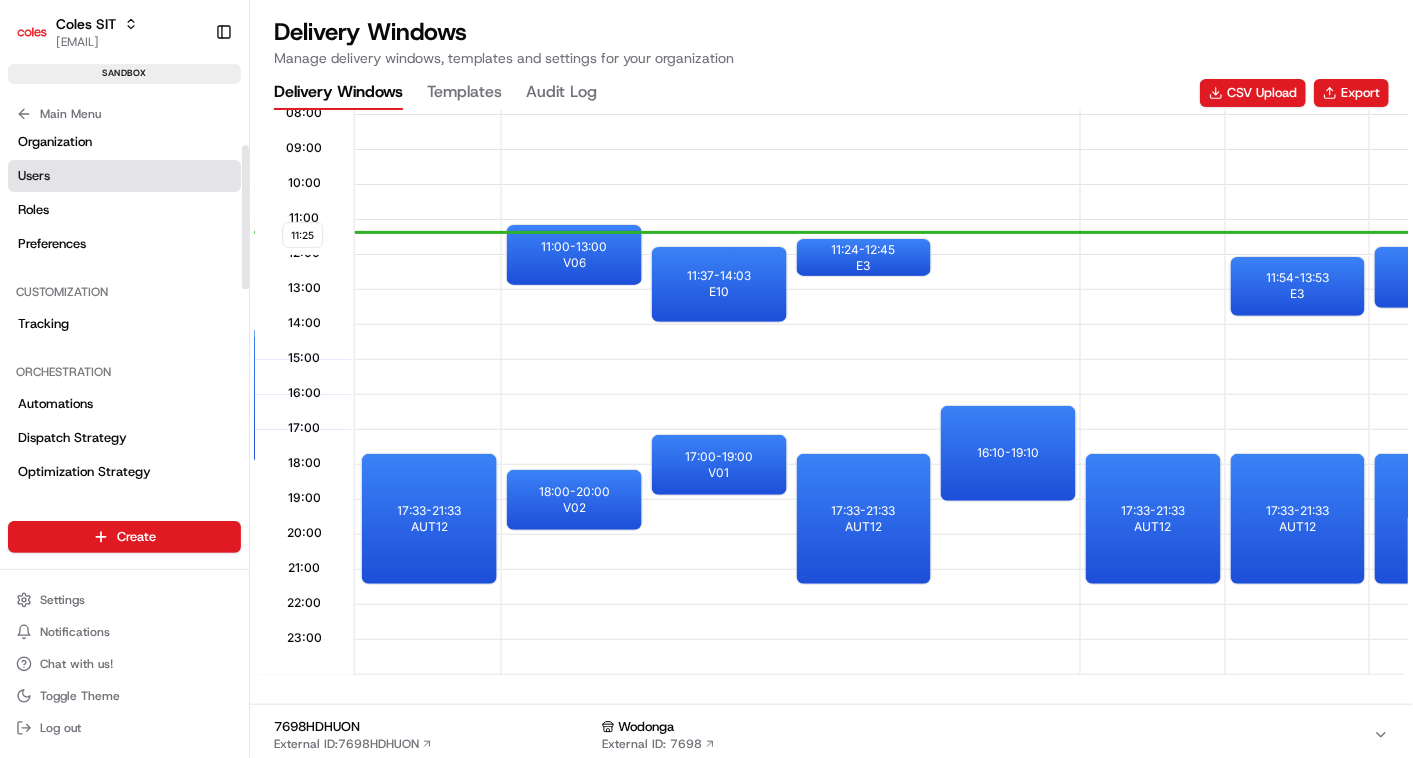 scroll, scrollTop: 0, scrollLeft: 0, axis: both 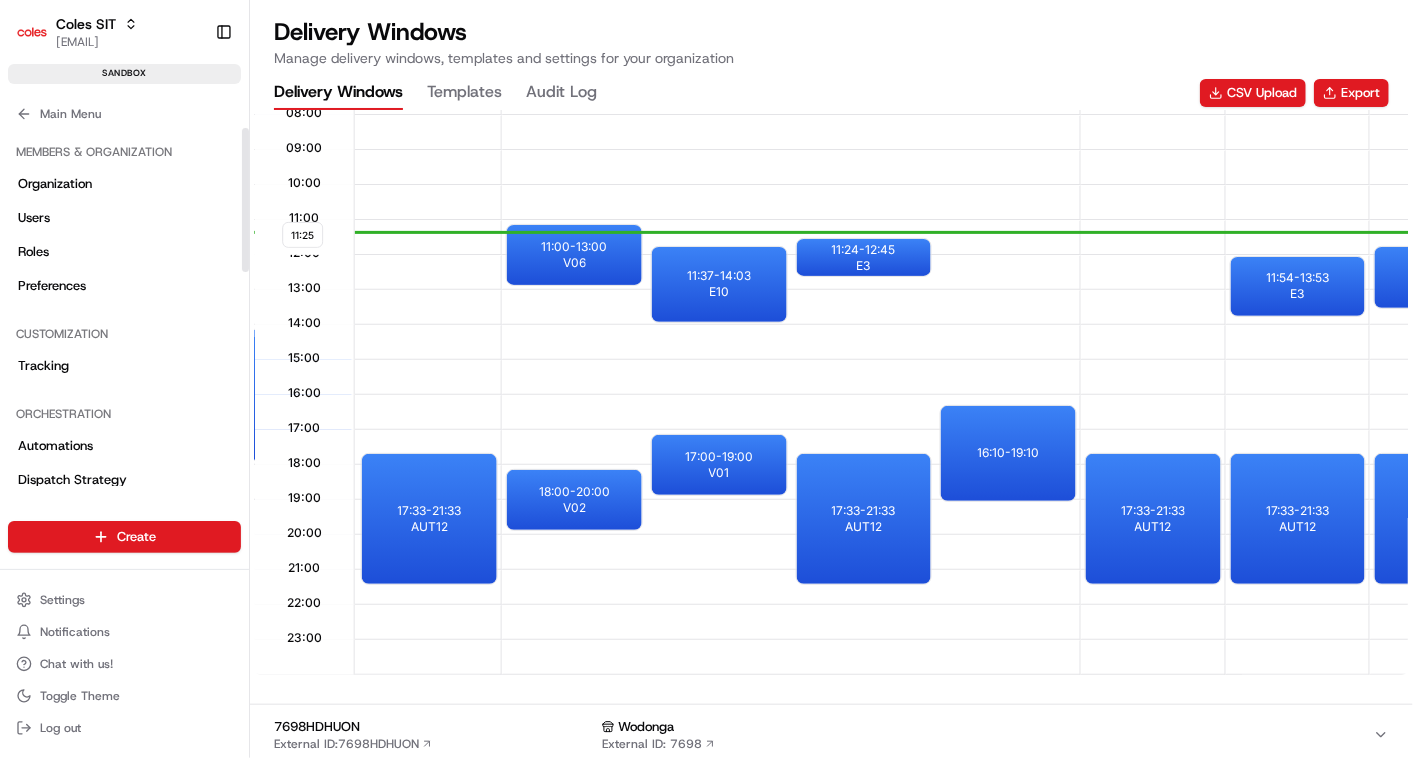 click 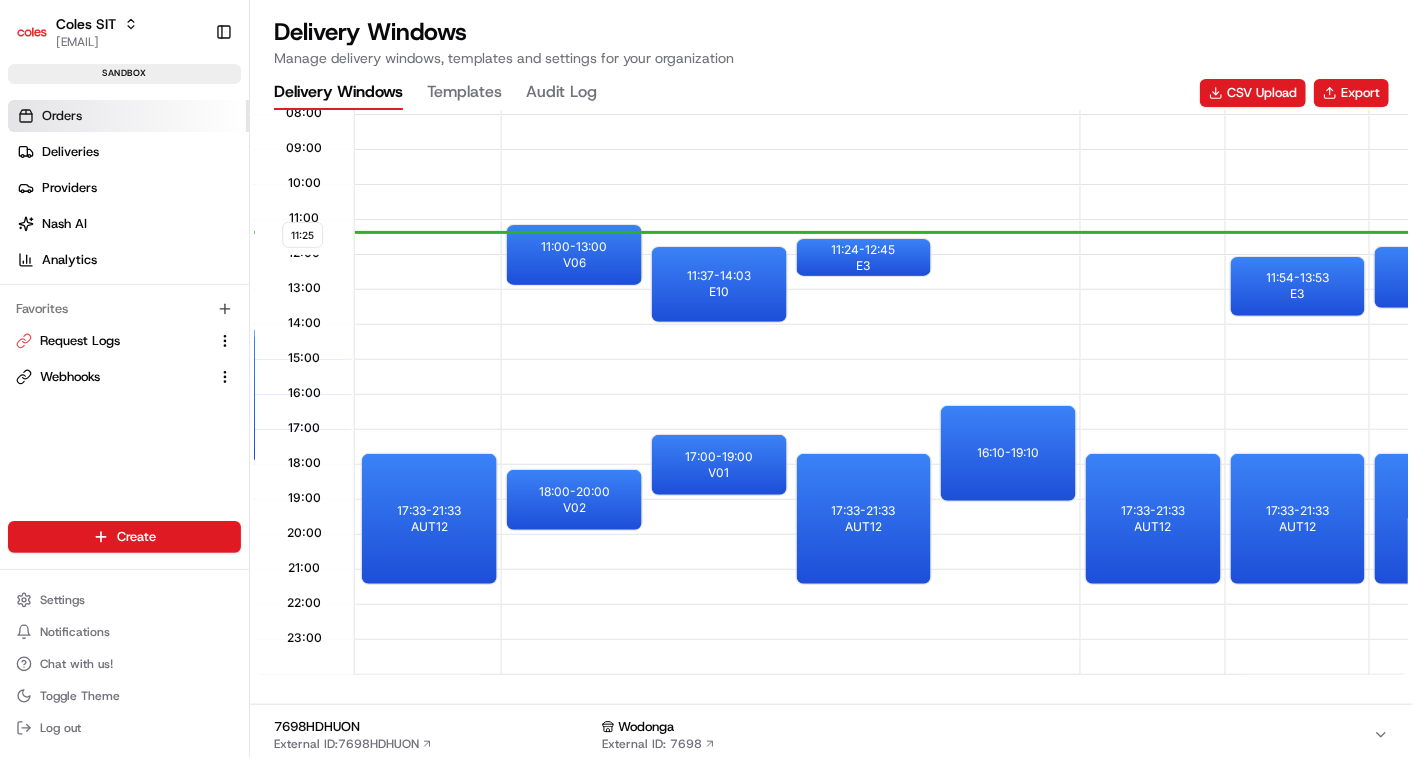 click on "Orders" at bounding box center (128, 116) 